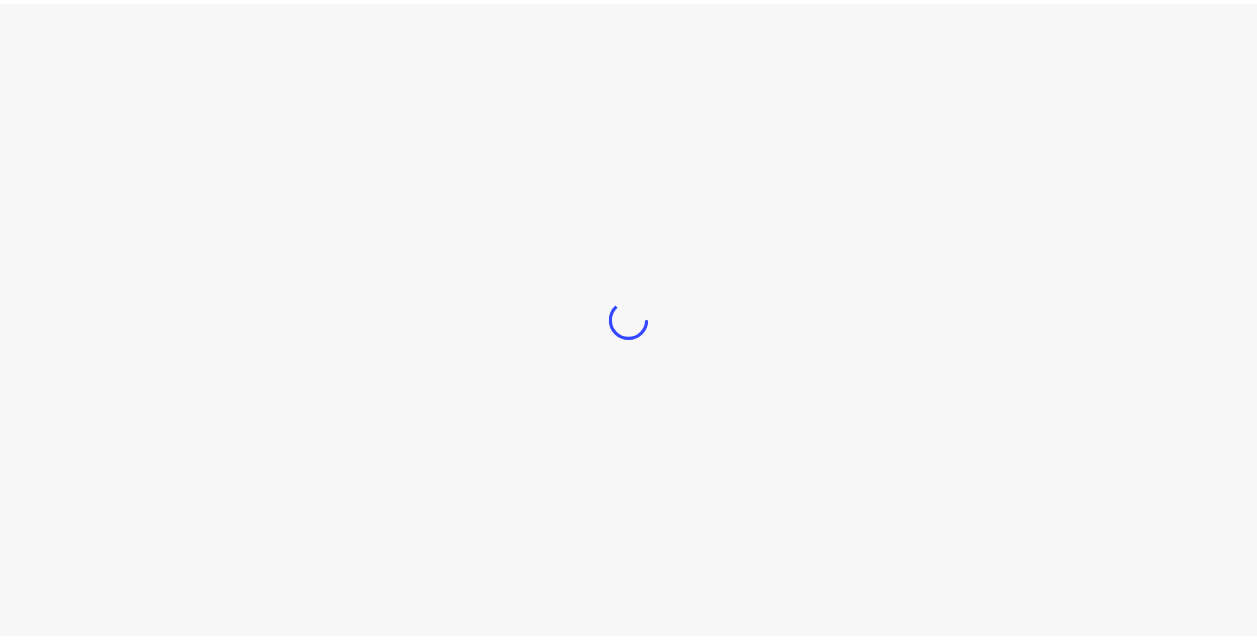 scroll, scrollTop: 0, scrollLeft: 0, axis: both 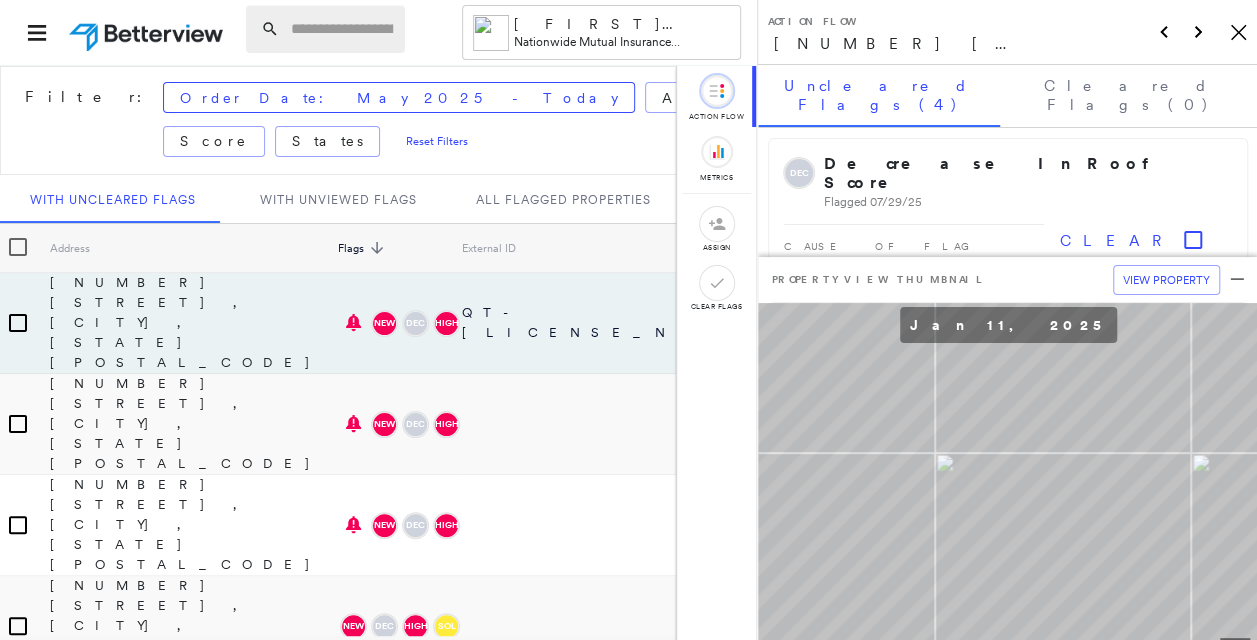 click at bounding box center (342, 29) 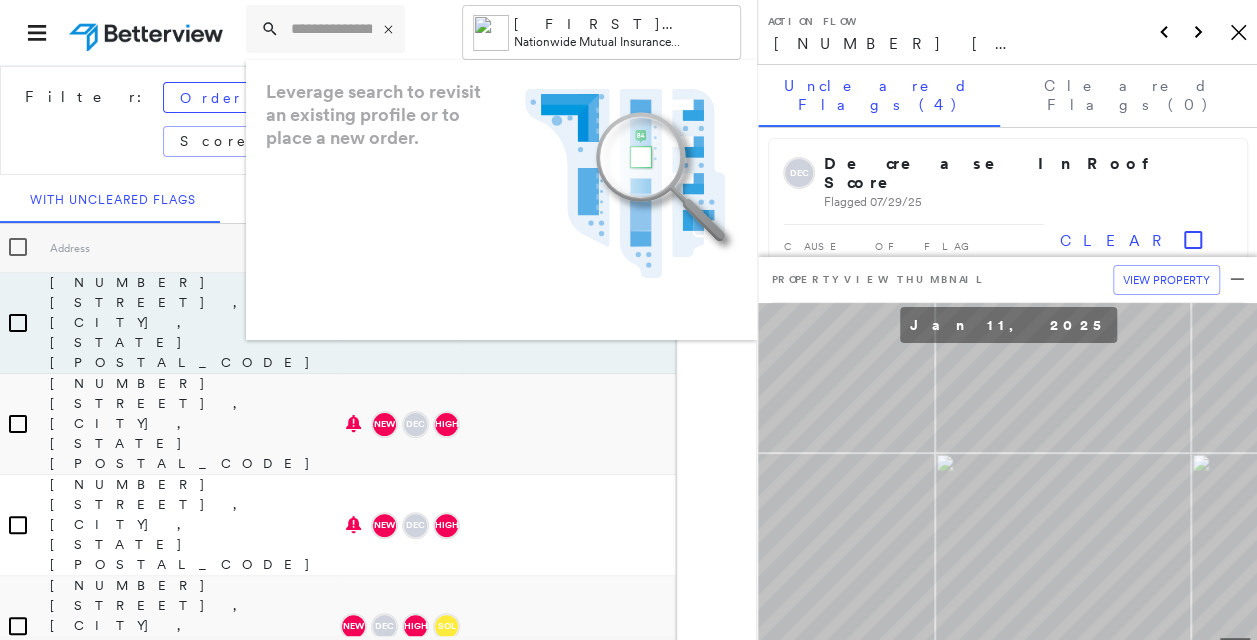 click on "Icon_Closemodal" 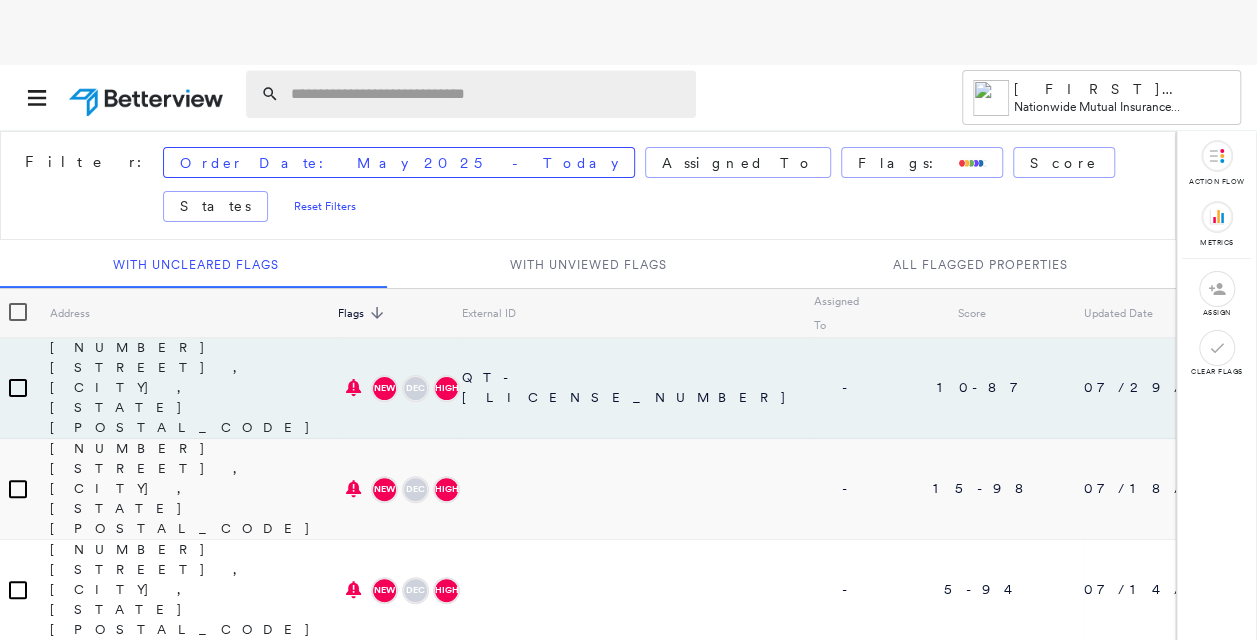 click at bounding box center [487, 94] 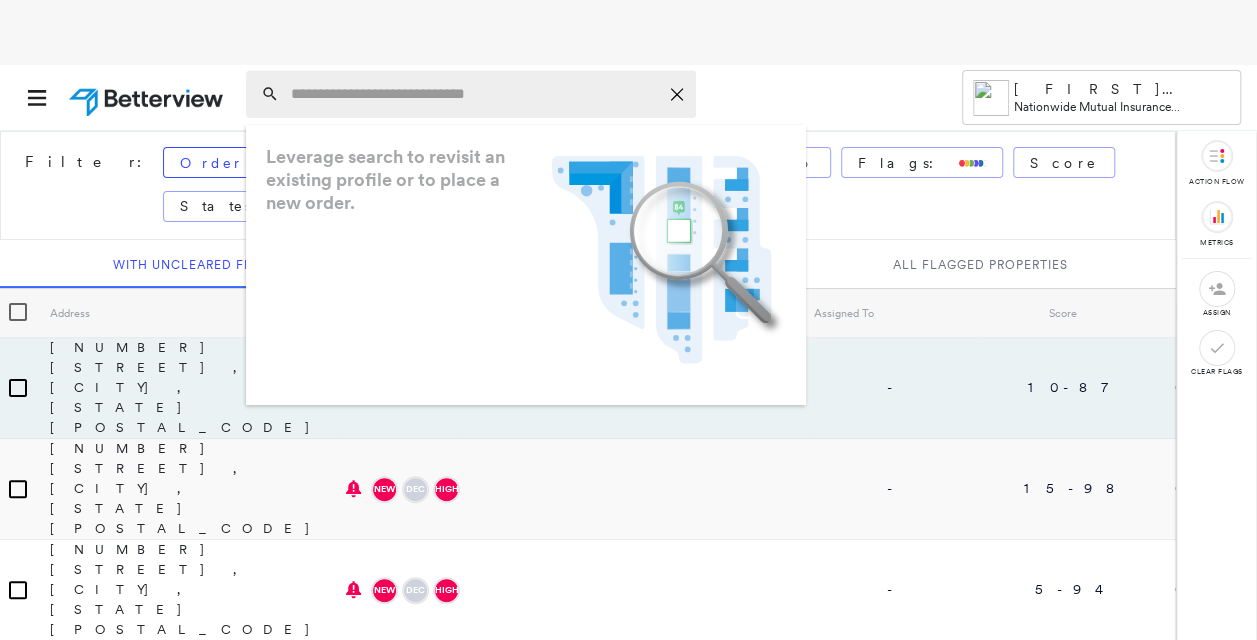 paste on "**********" 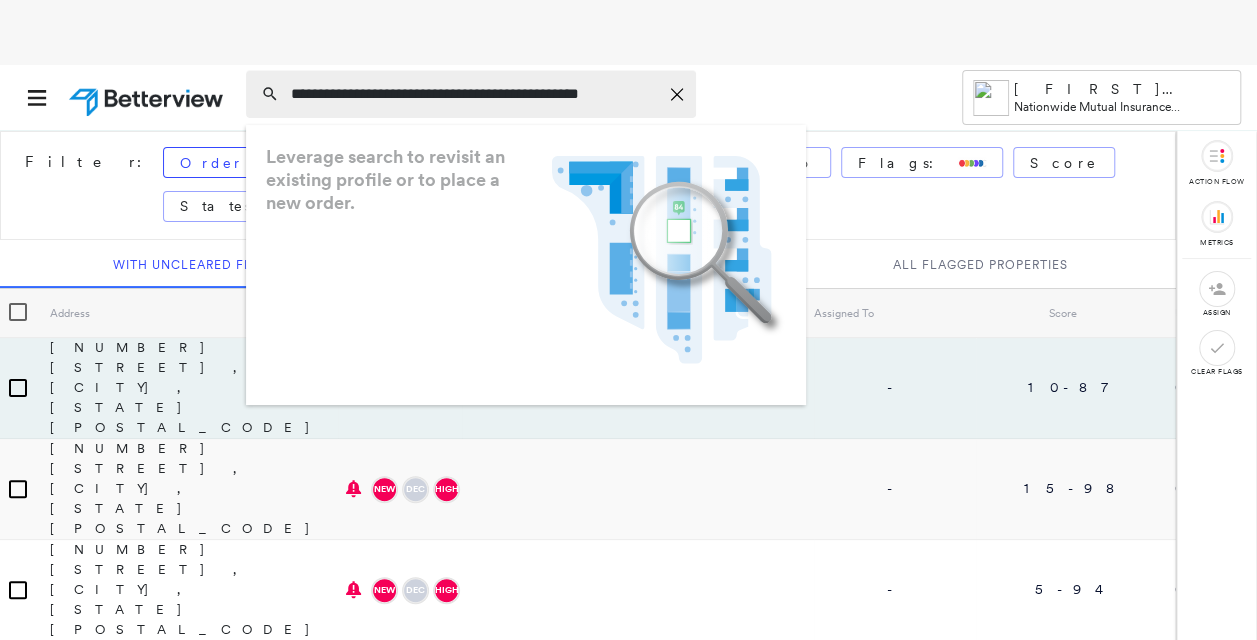 scroll, scrollTop: 0, scrollLeft: 6, axis: horizontal 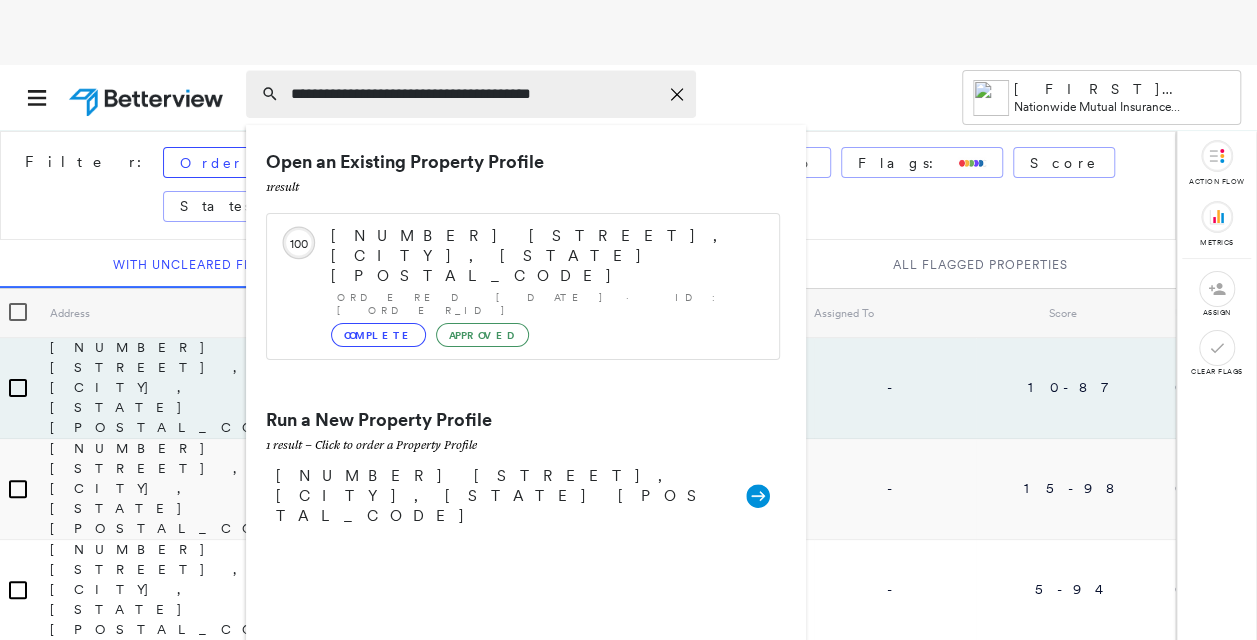 drag, startPoint x: 386, startPoint y: 91, endPoint x: 428, endPoint y: 88, distance: 42.107006 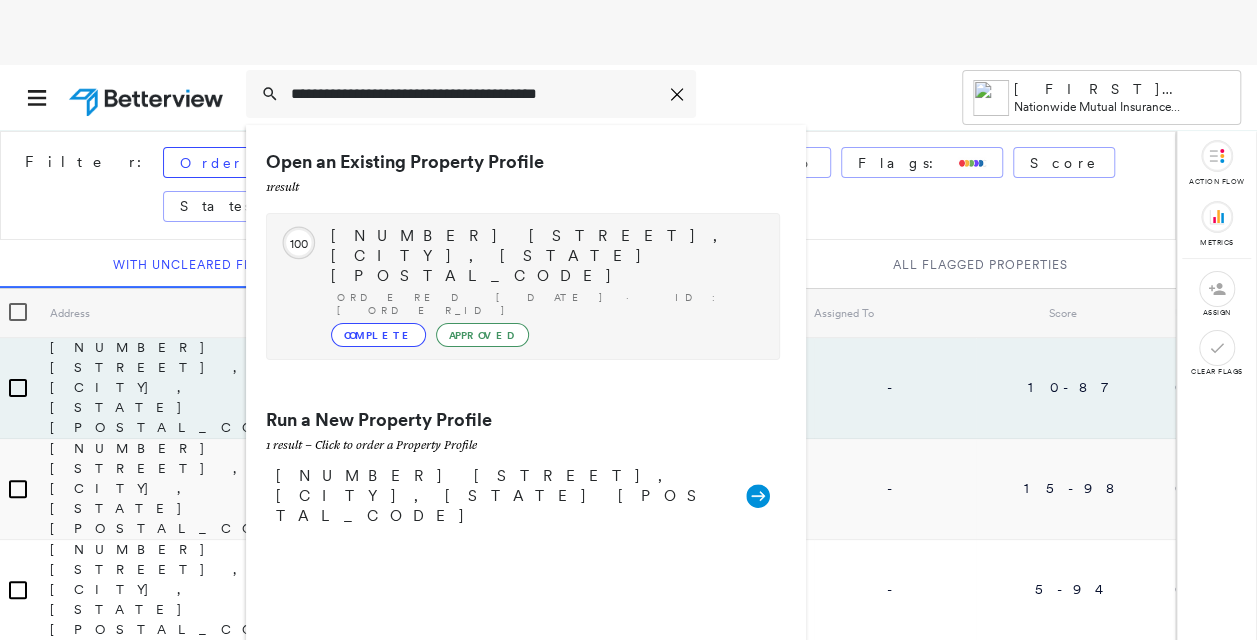 type on "**********" 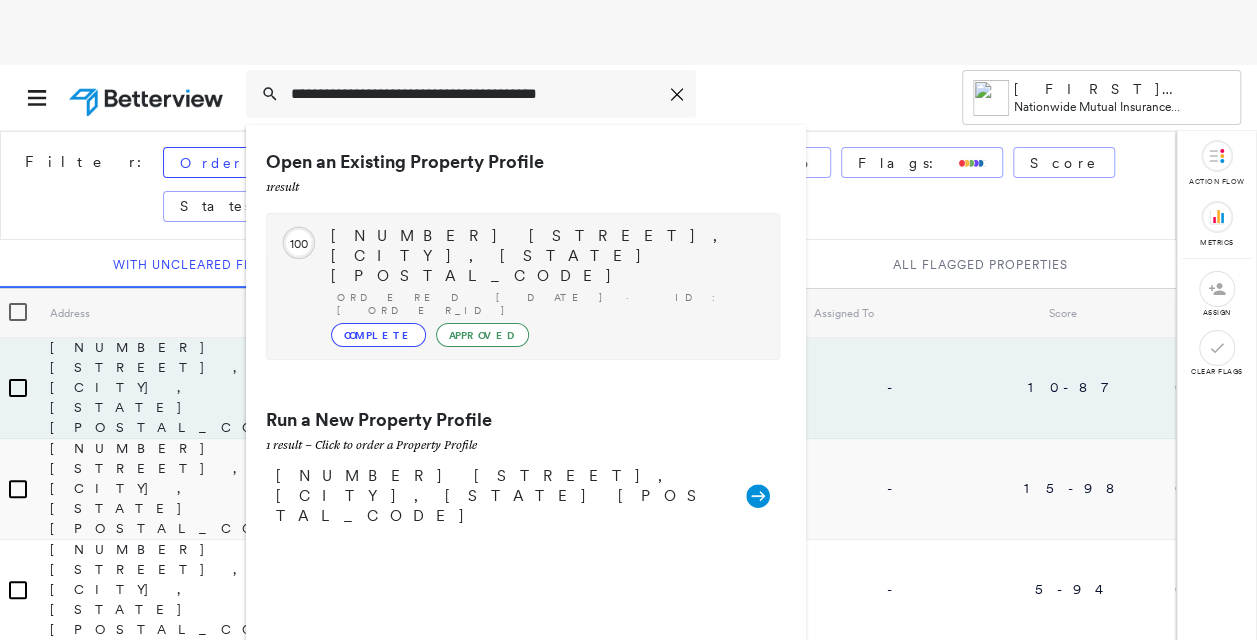 click on "Complete" at bounding box center (378, 335) 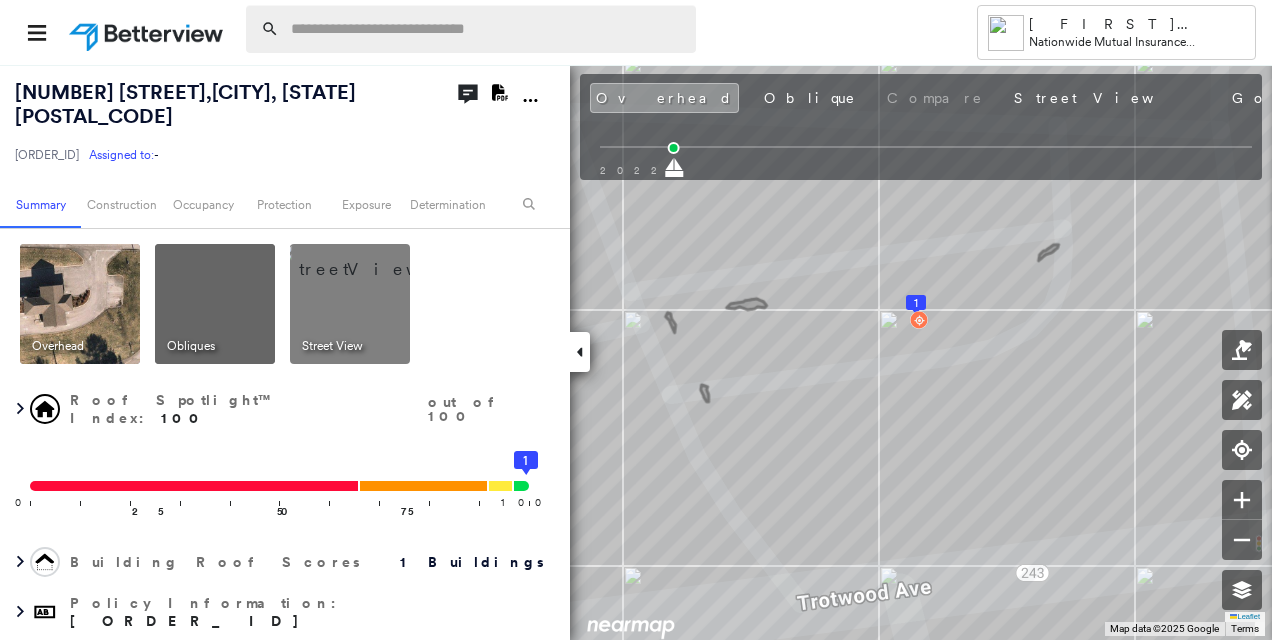 click at bounding box center (487, 29) 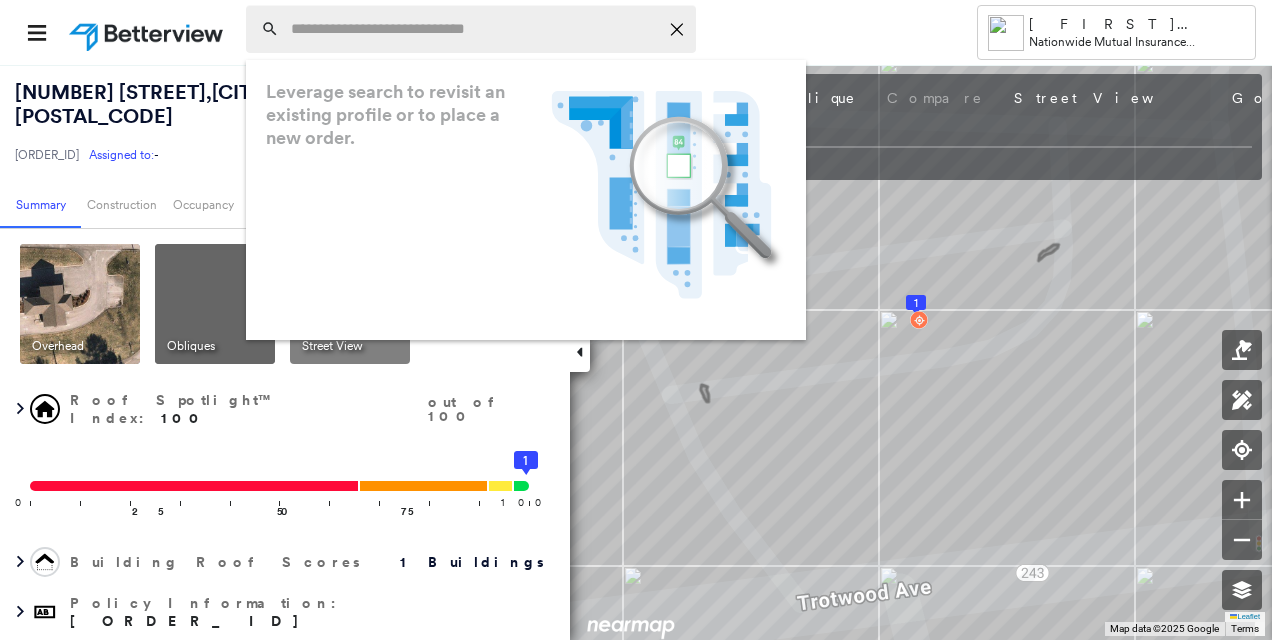 paste on "**********" 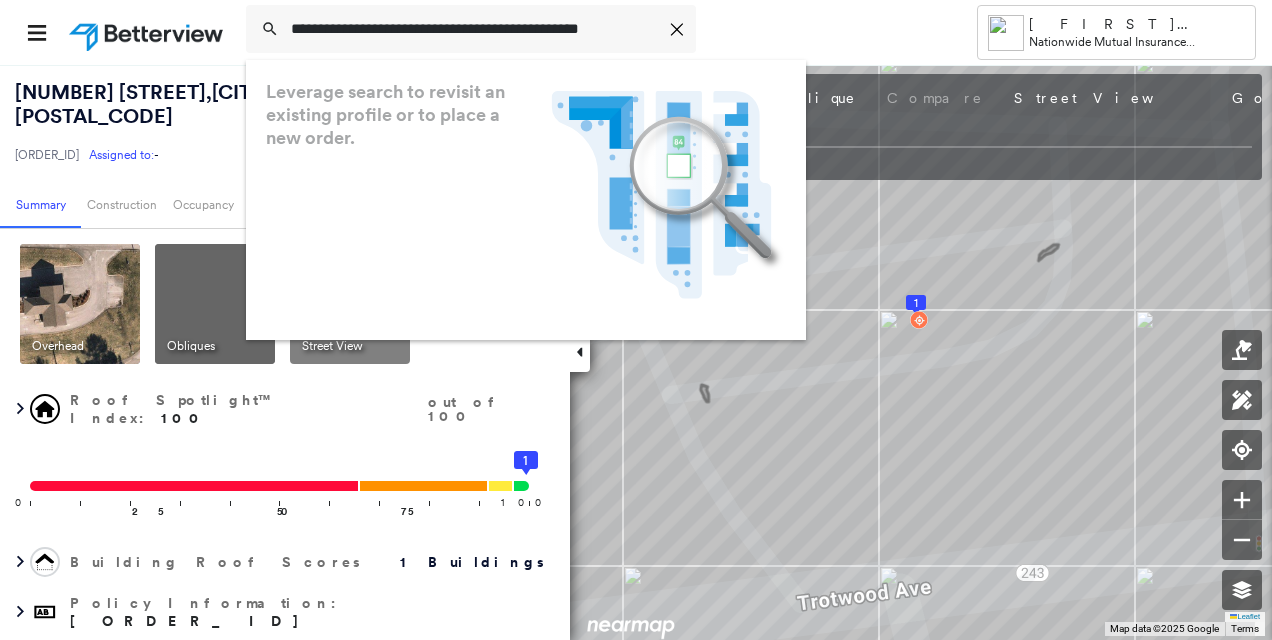 scroll, scrollTop: 0, scrollLeft: 6, axis: horizontal 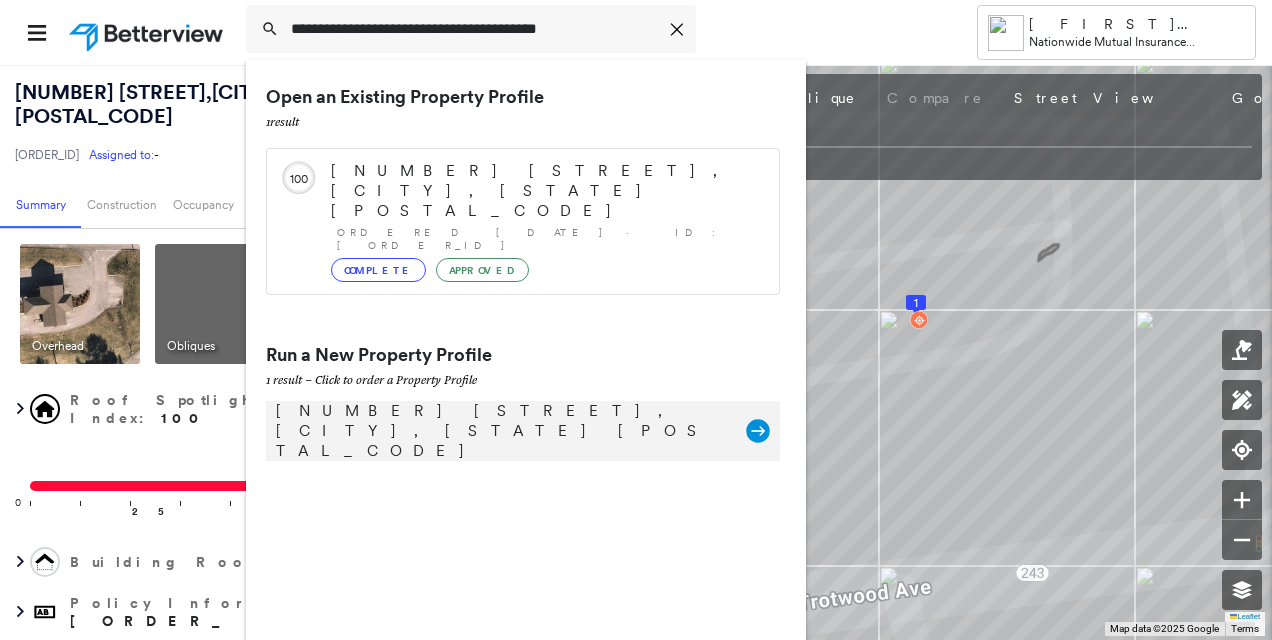 type on "**********" 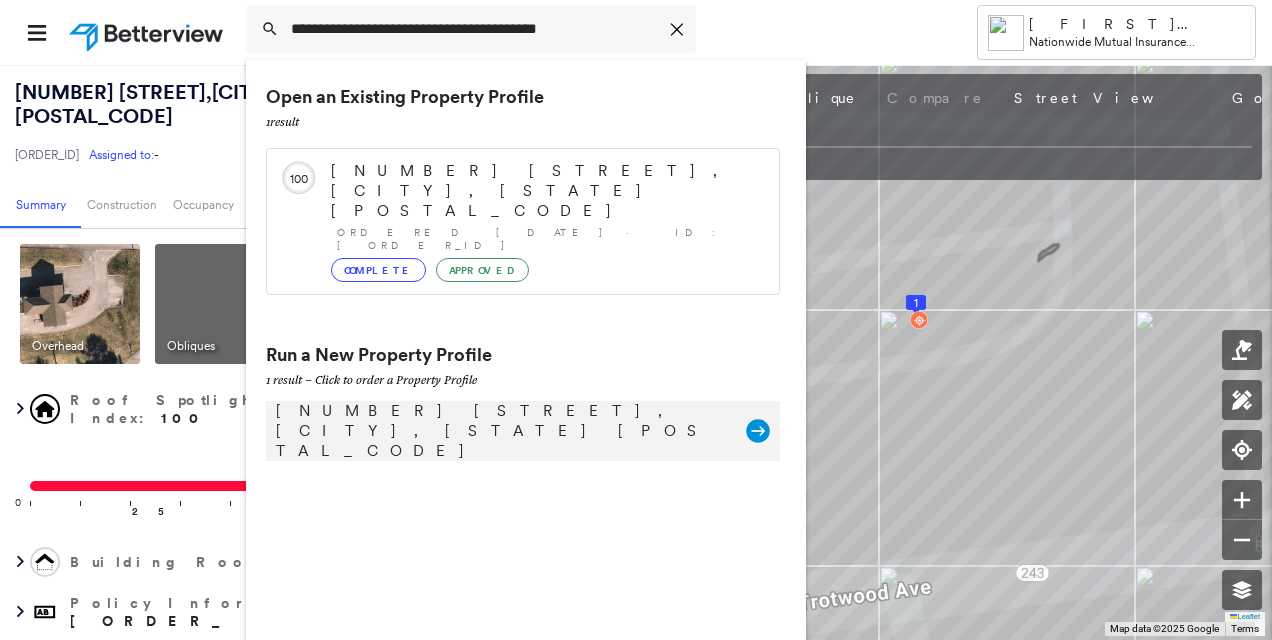 click on "[NUMBER] [STREET], [CITY], [STATE] [POSTAL_CODE]" at bounding box center (501, 431) 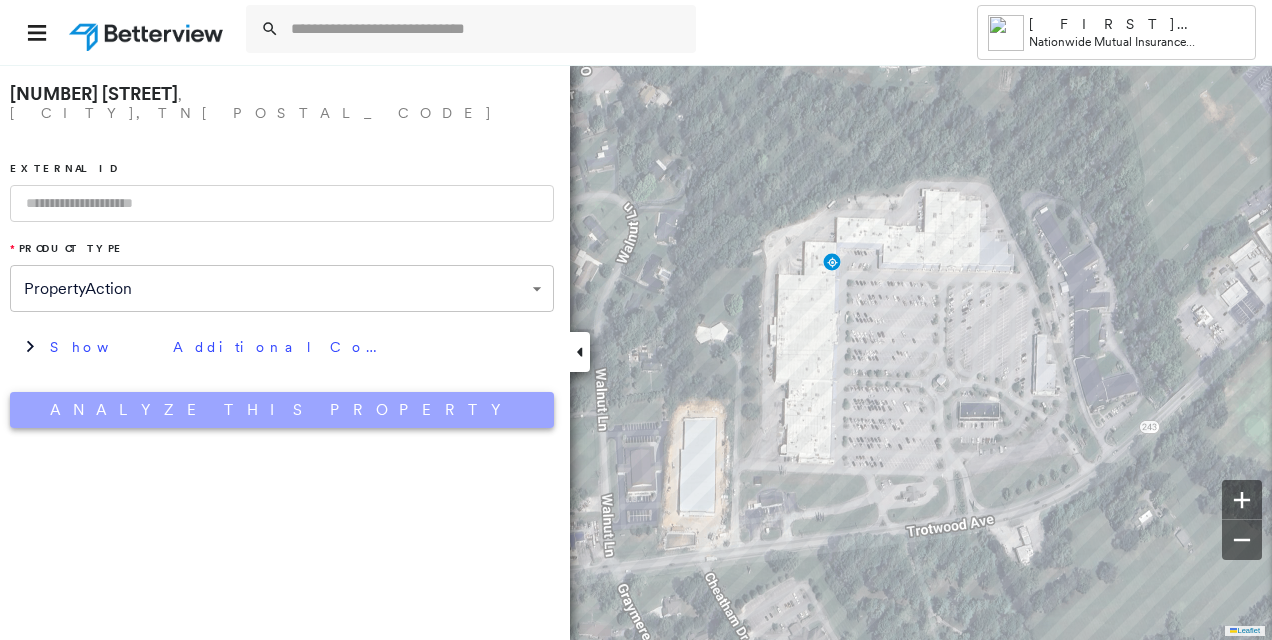 click on "Analyze This Property" at bounding box center [282, 410] 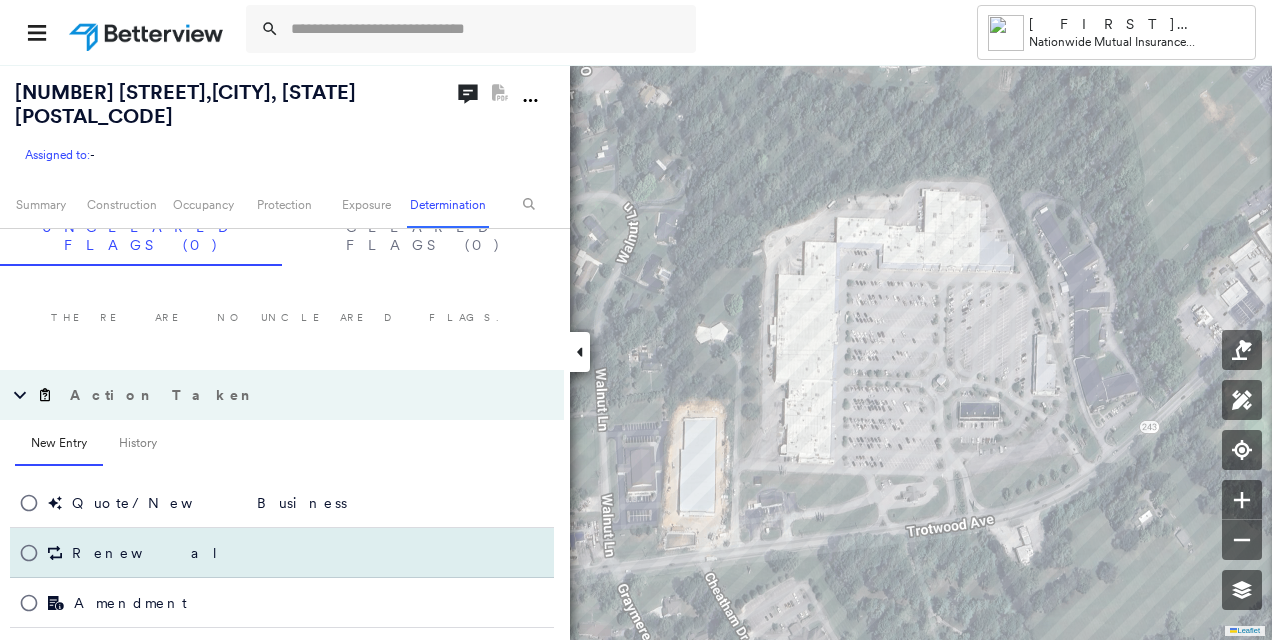 scroll, scrollTop: 0, scrollLeft: 0, axis: both 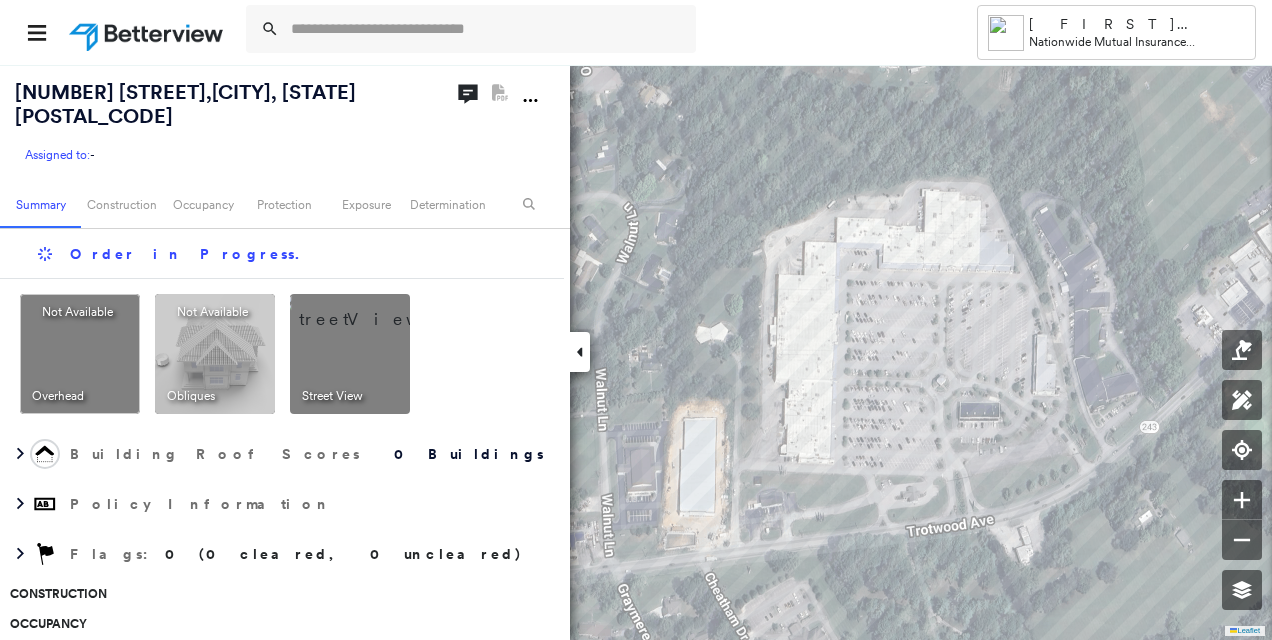 click 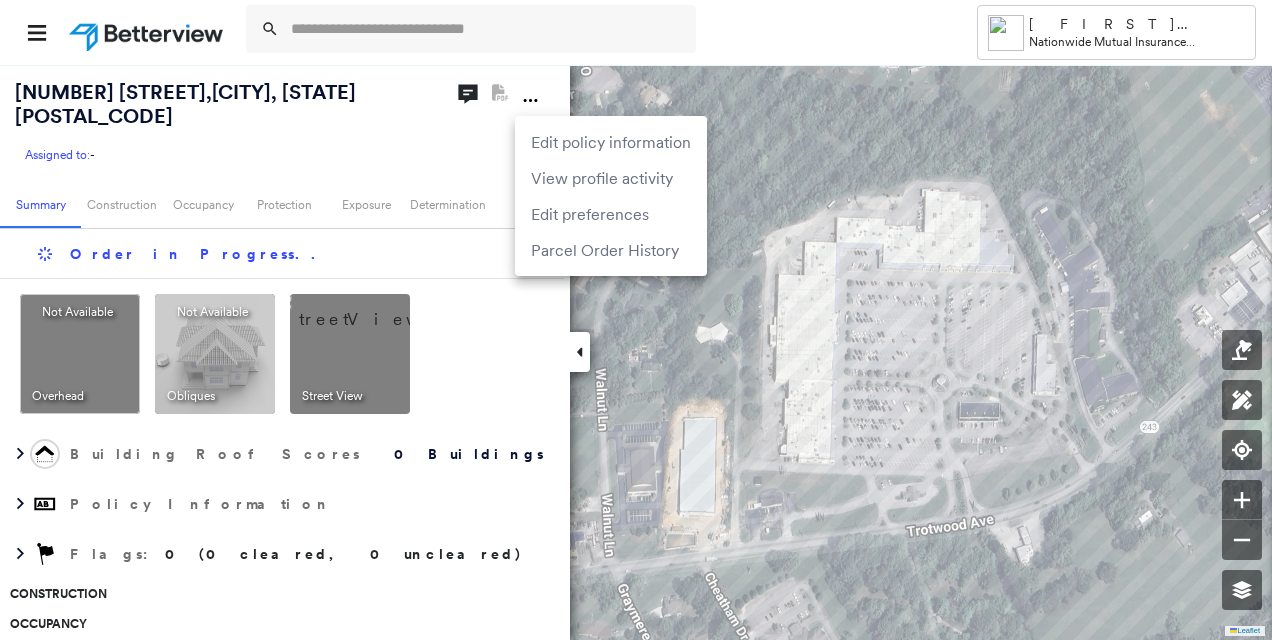 click at bounding box center (636, 320) 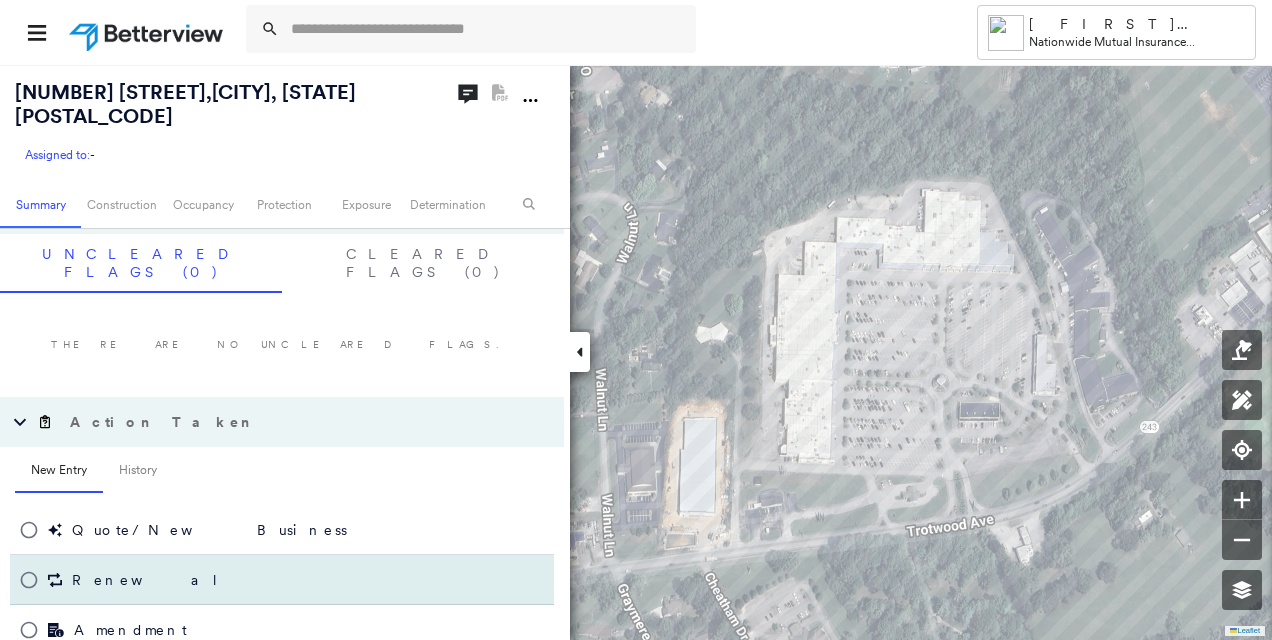 scroll, scrollTop: 572, scrollLeft: 0, axis: vertical 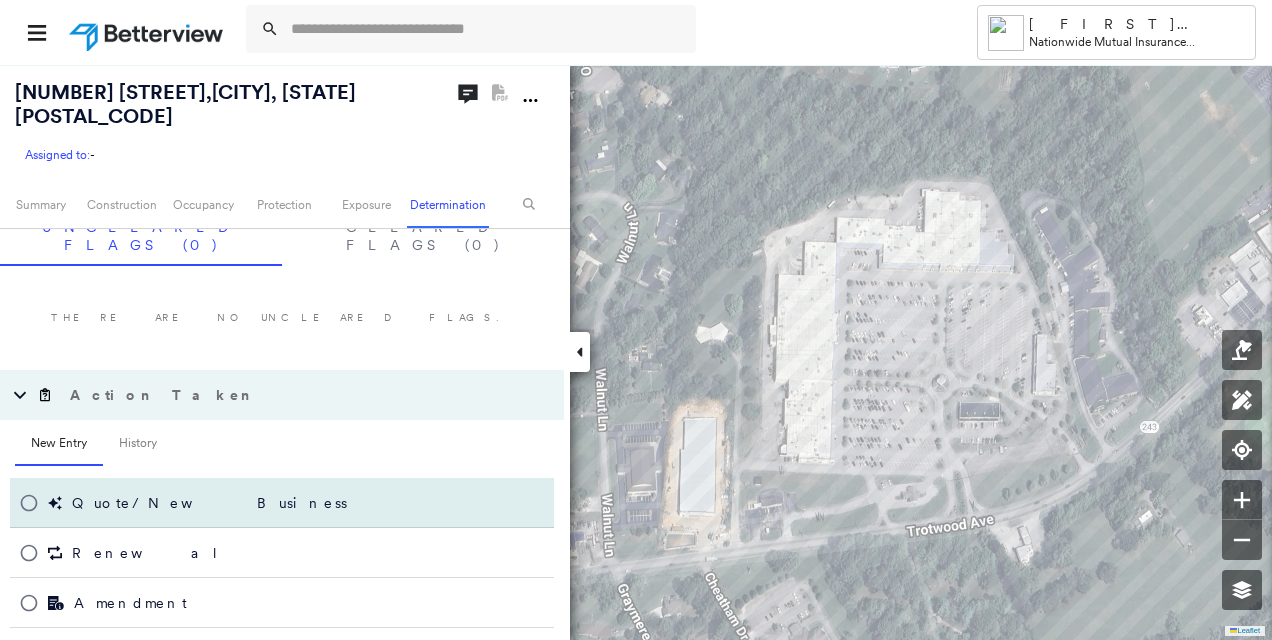 click on "Quote/New Business" at bounding box center [282, 503] 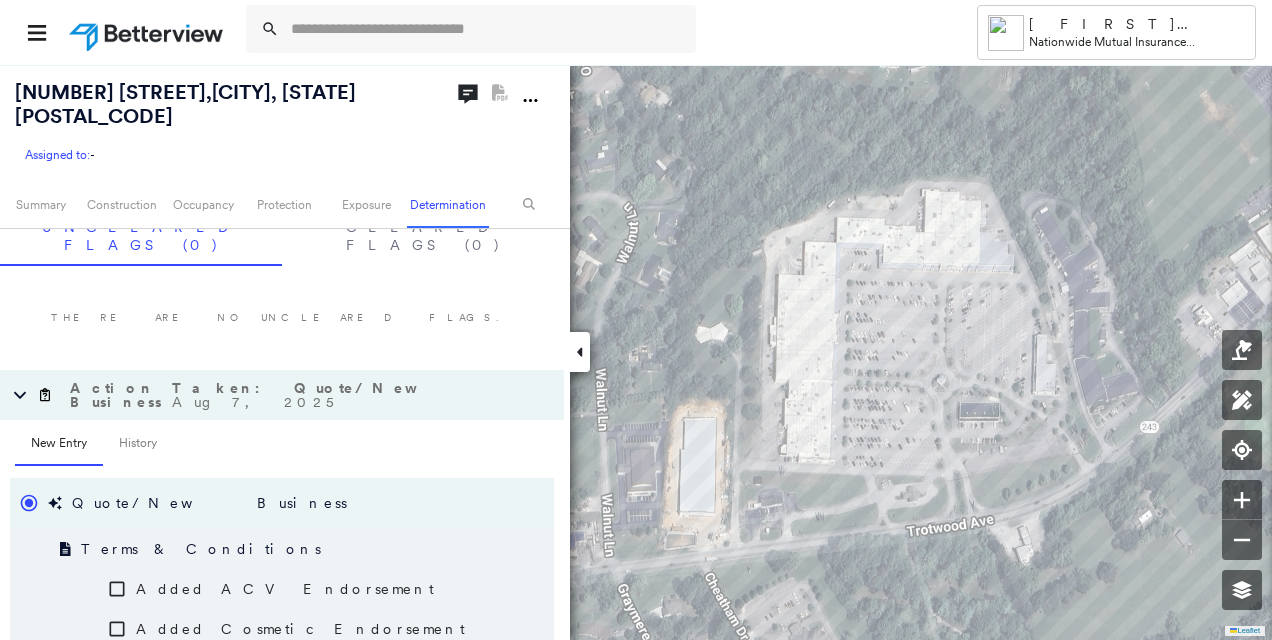 click on "There are no  uncleared  flags." at bounding box center [282, 318] 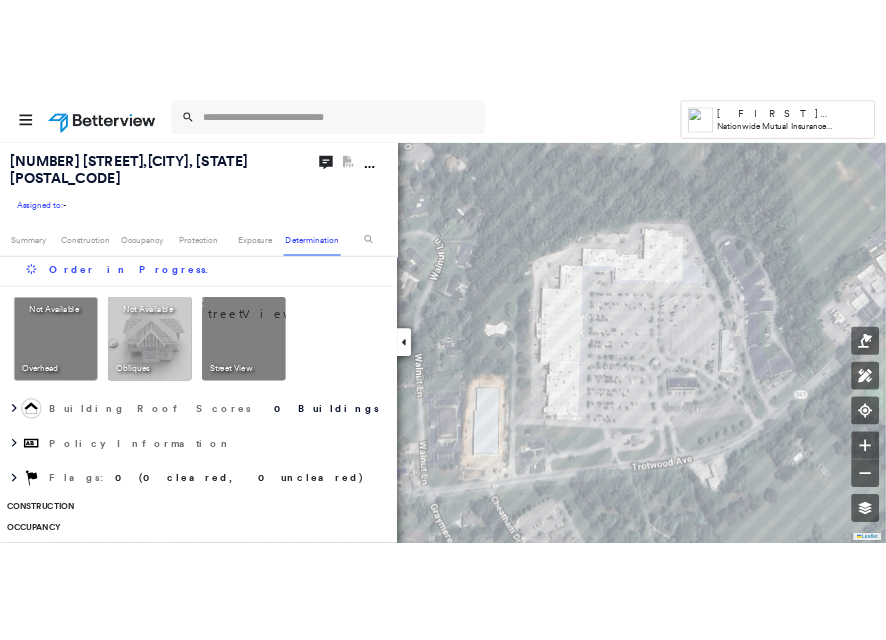 scroll, scrollTop: 0, scrollLeft: 0, axis: both 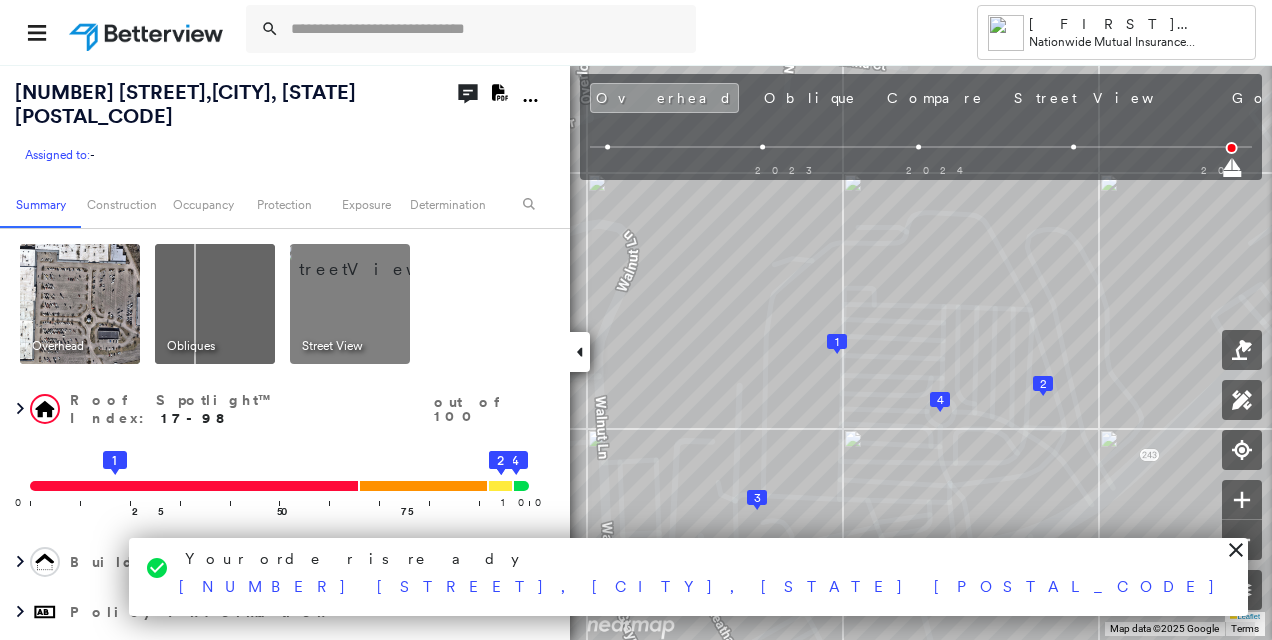 click 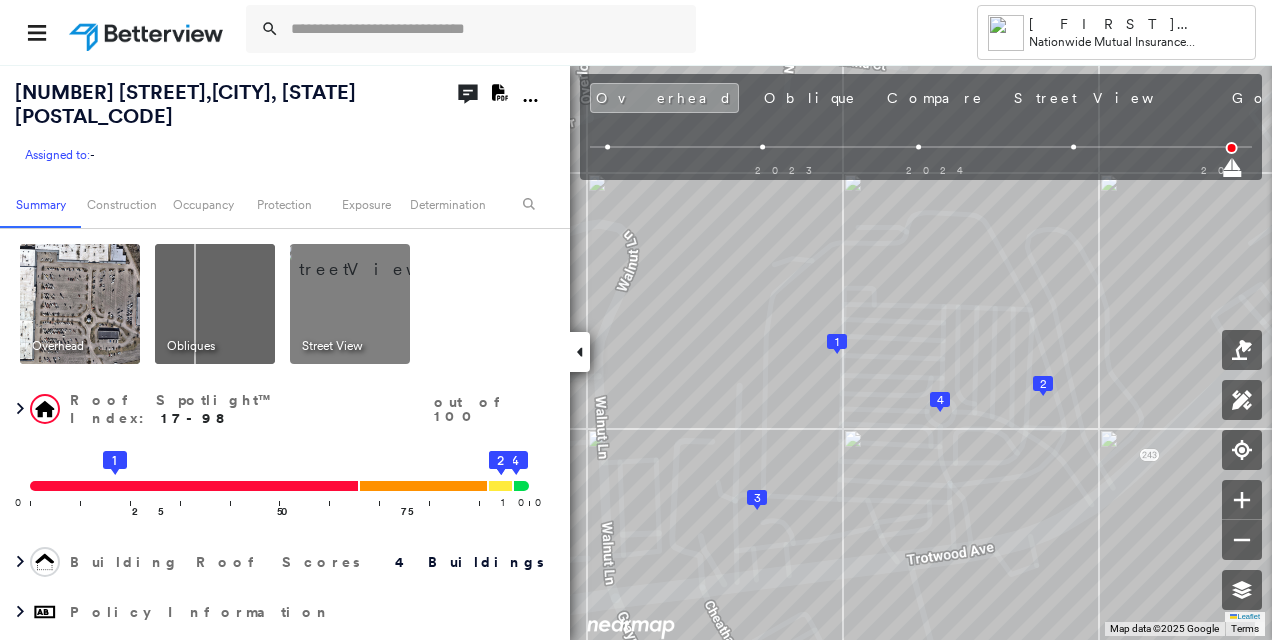 click at bounding box center [580, 352] 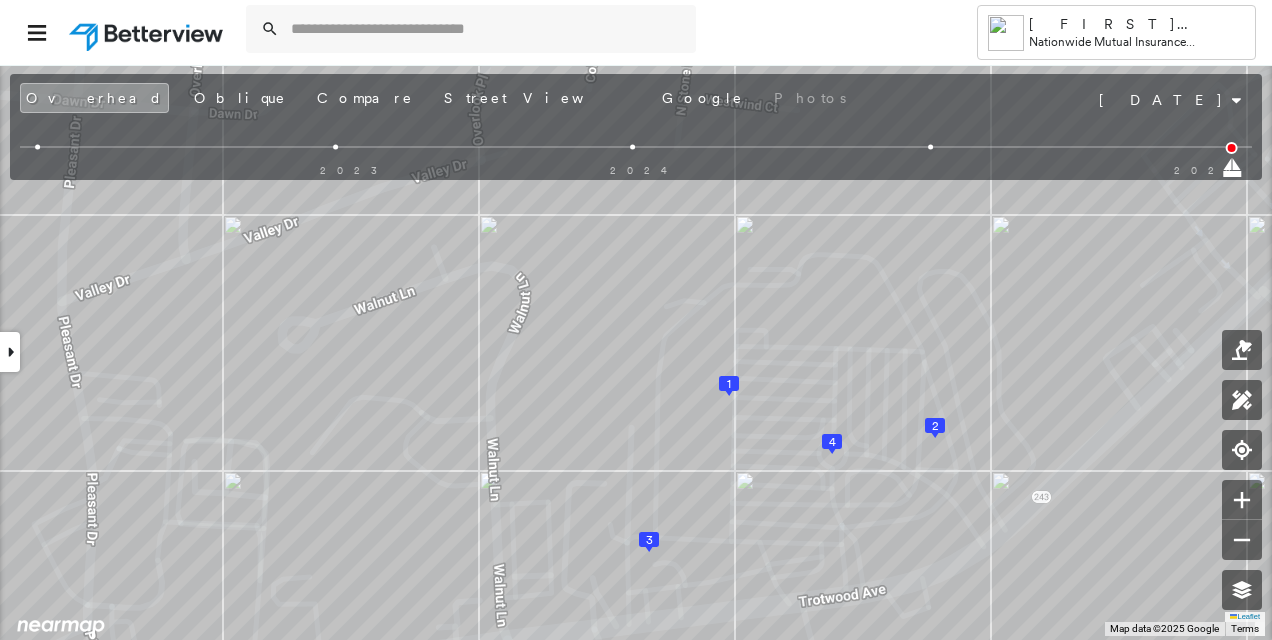click 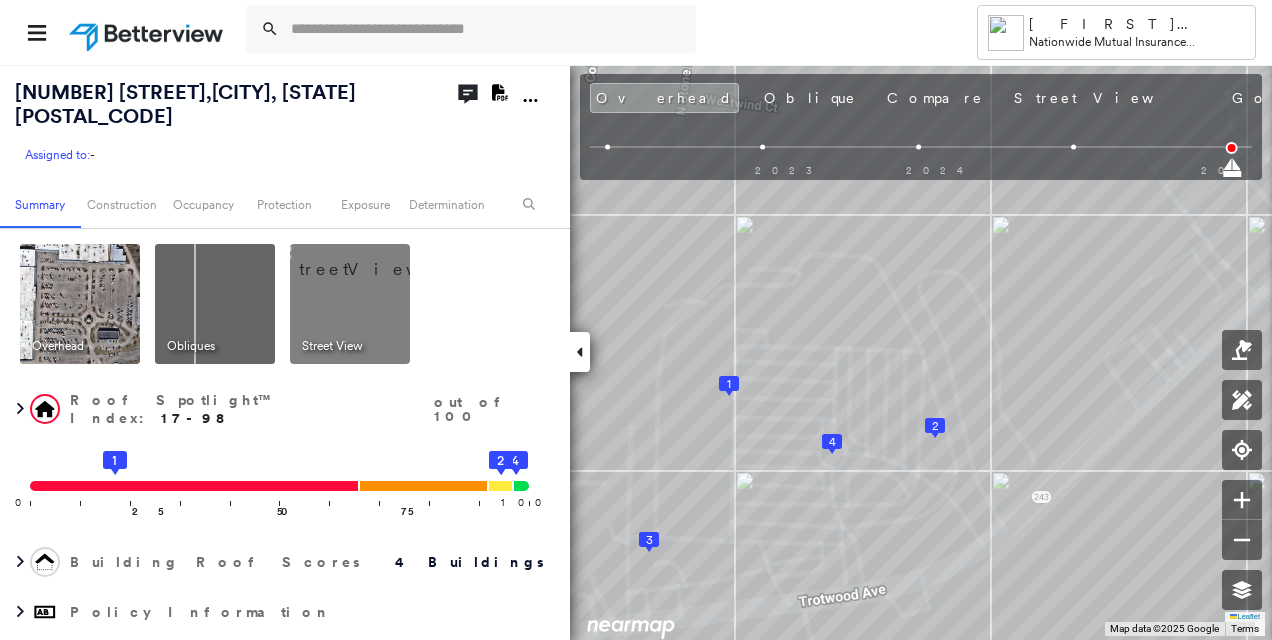 click 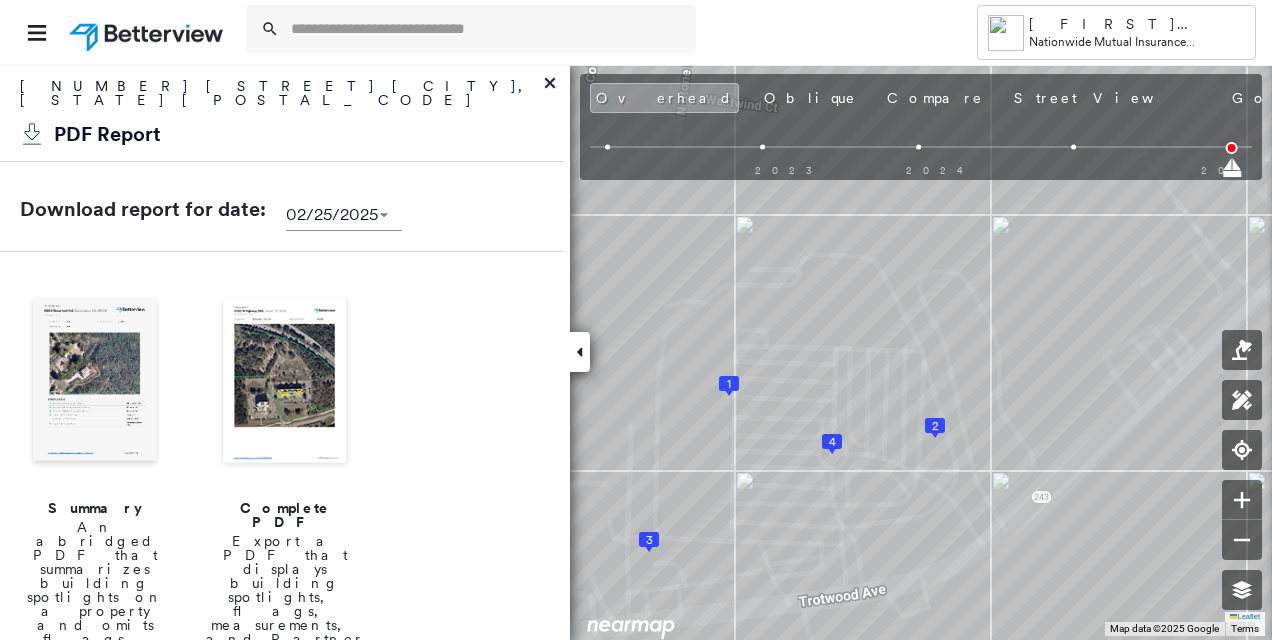 click at bounding box center (285, 382) 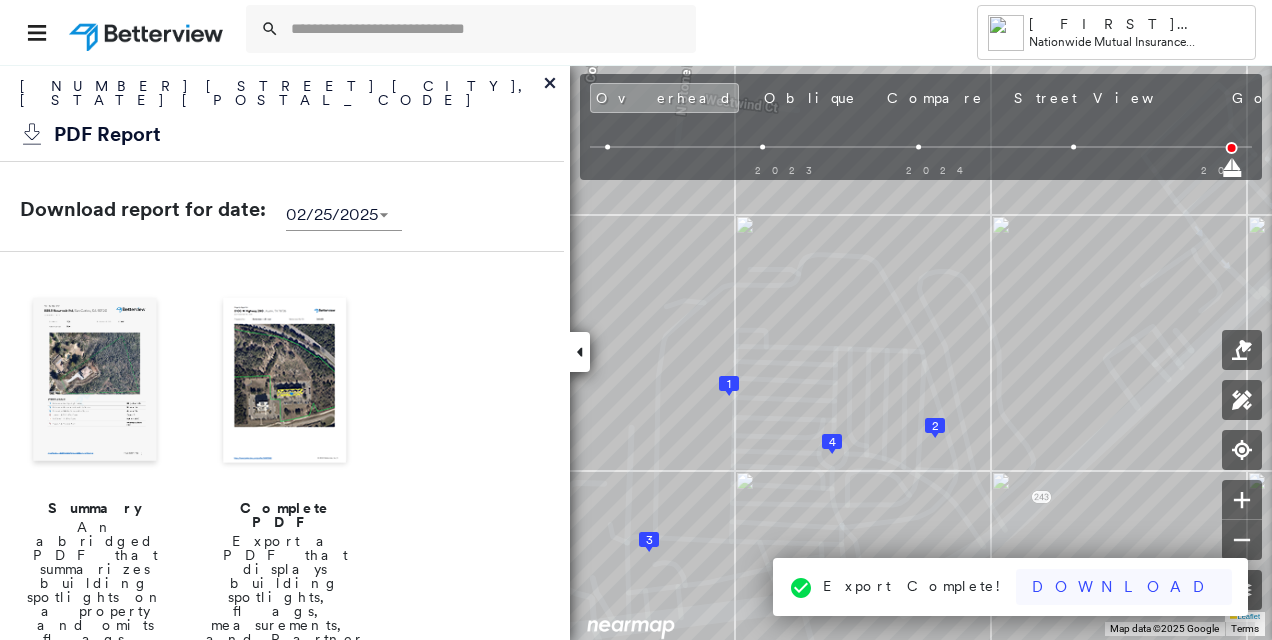 click on "Download" at bounding box center (1124, 587) 